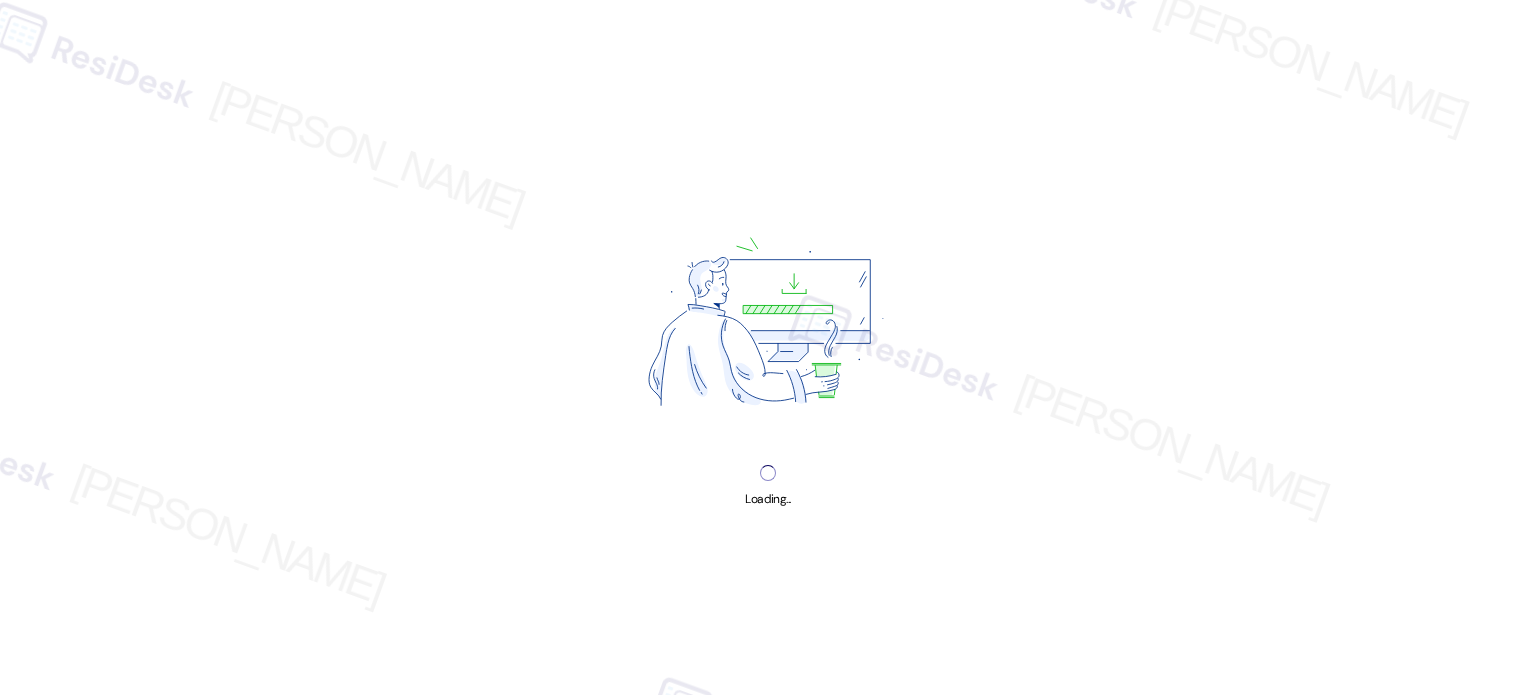 scroll, scrollTop: 0, scrollLeft: 0, axis: both 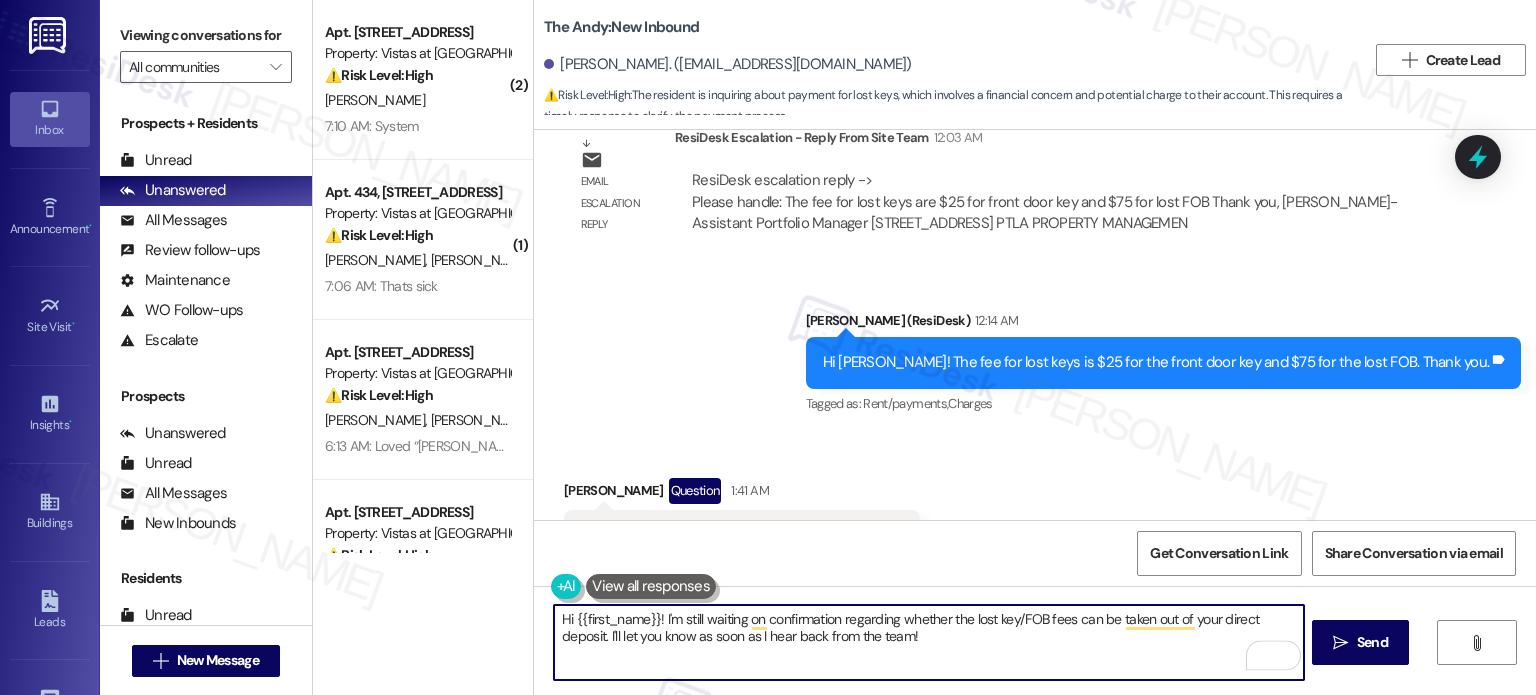 drag, startPoint x: 924, startPoint y: 642, endPoint x: 656, endPoint y: 605, distance: 270.54205 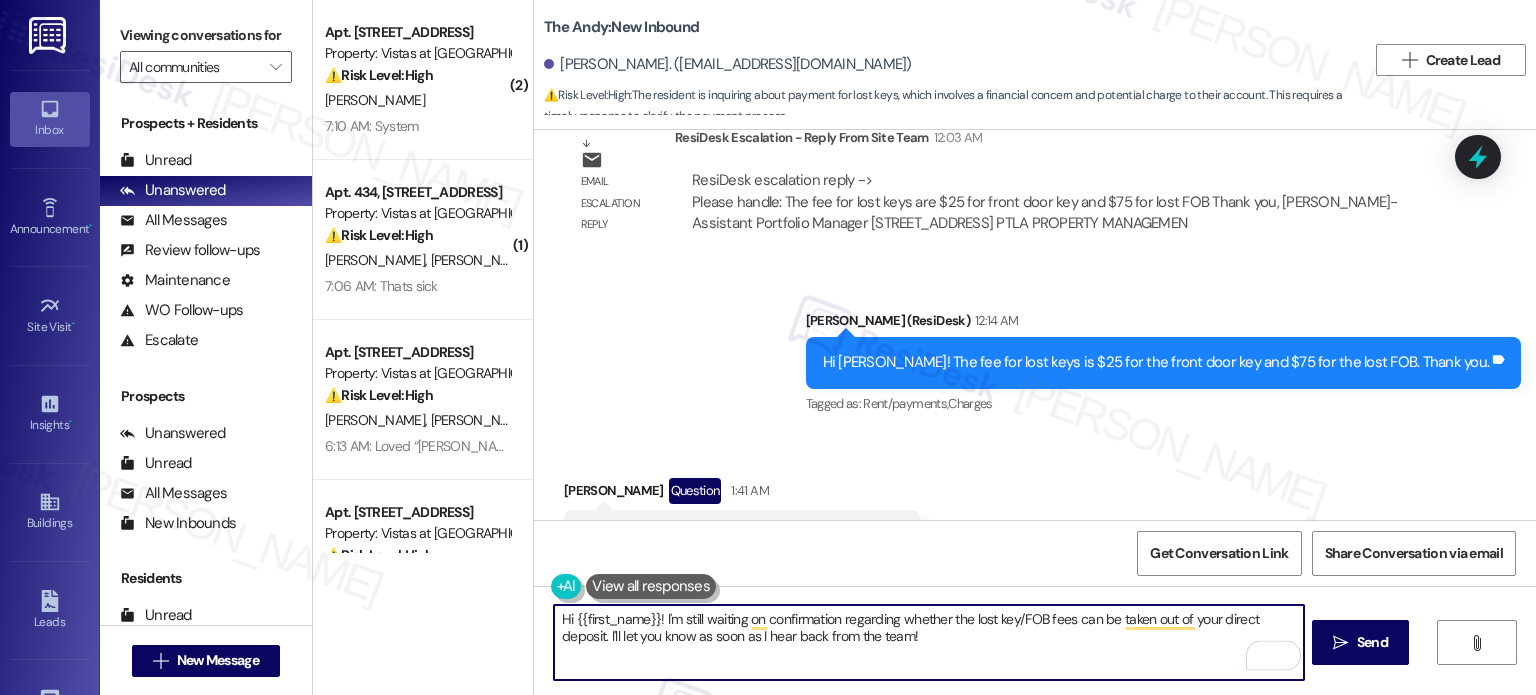 click on "Hi {{first_name}}! I'm still waiting on confirmation regarding whether the lost key/FOB fees can be taken out of your direct deposit. I'll let you know as soon as I hear back from the team!" at bounding box center (928, 642) 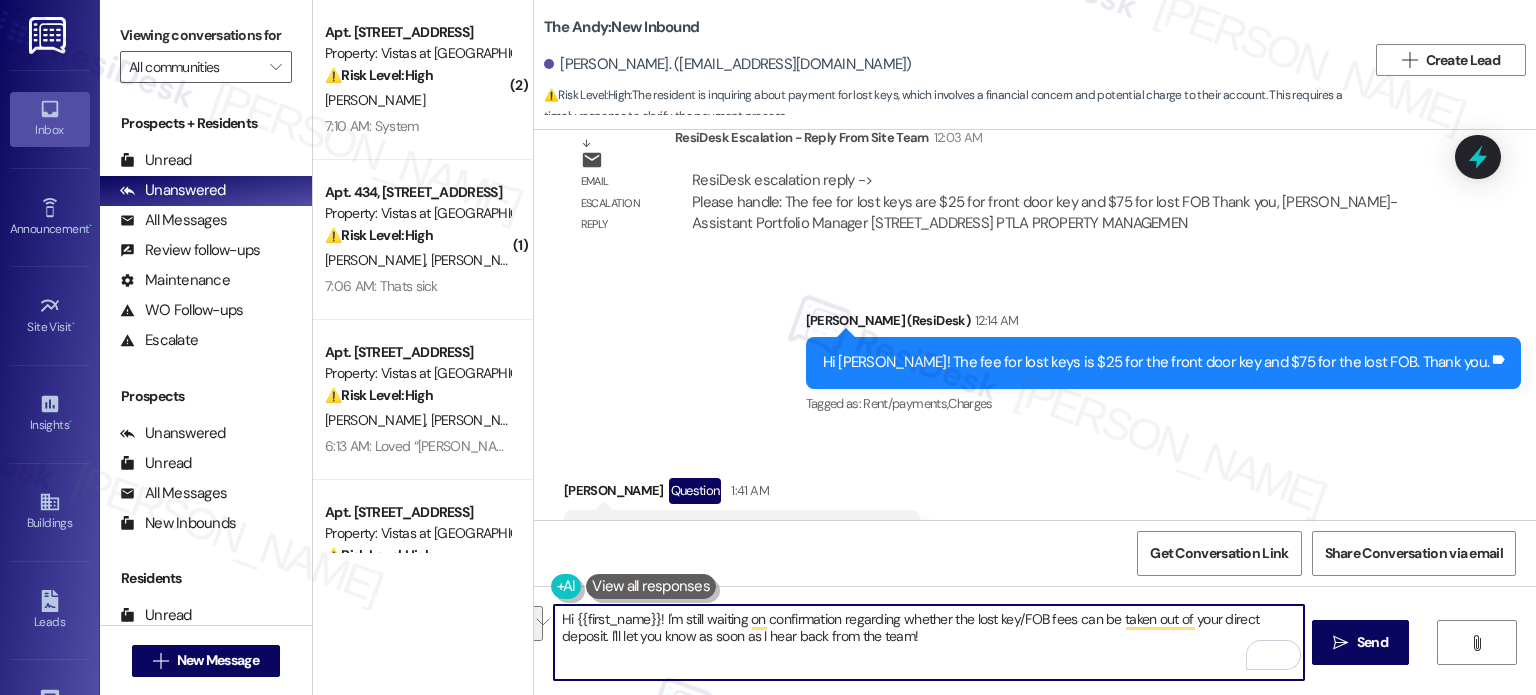 paste on "f the items are not found and returned, the replacement cost will be deducted from your security deposit. Please let us know if you have any questions." 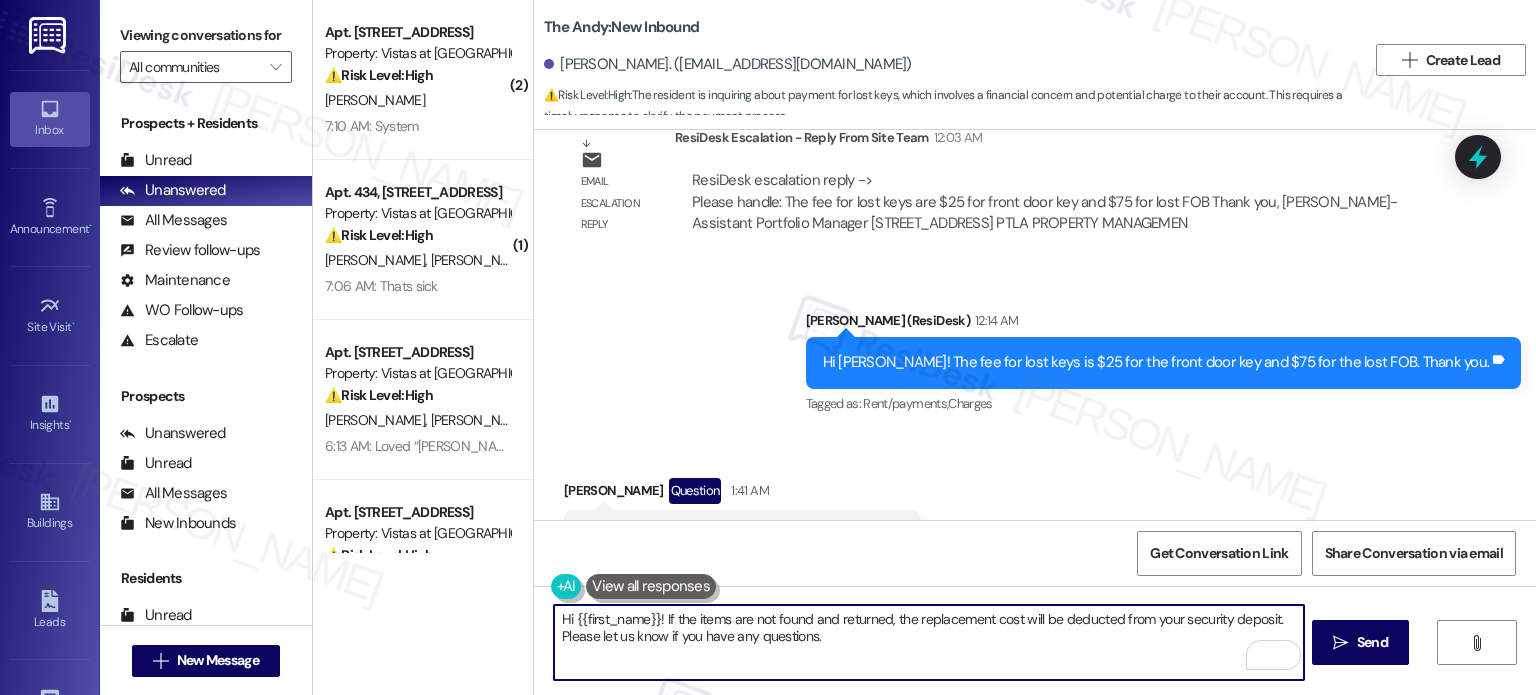 click on "Hi {{first_name}}! If the items are not found and returned, the replacement cost will be deducted from your security deposit. Please let us know if you have any questions." at bounding box center [928, 642] 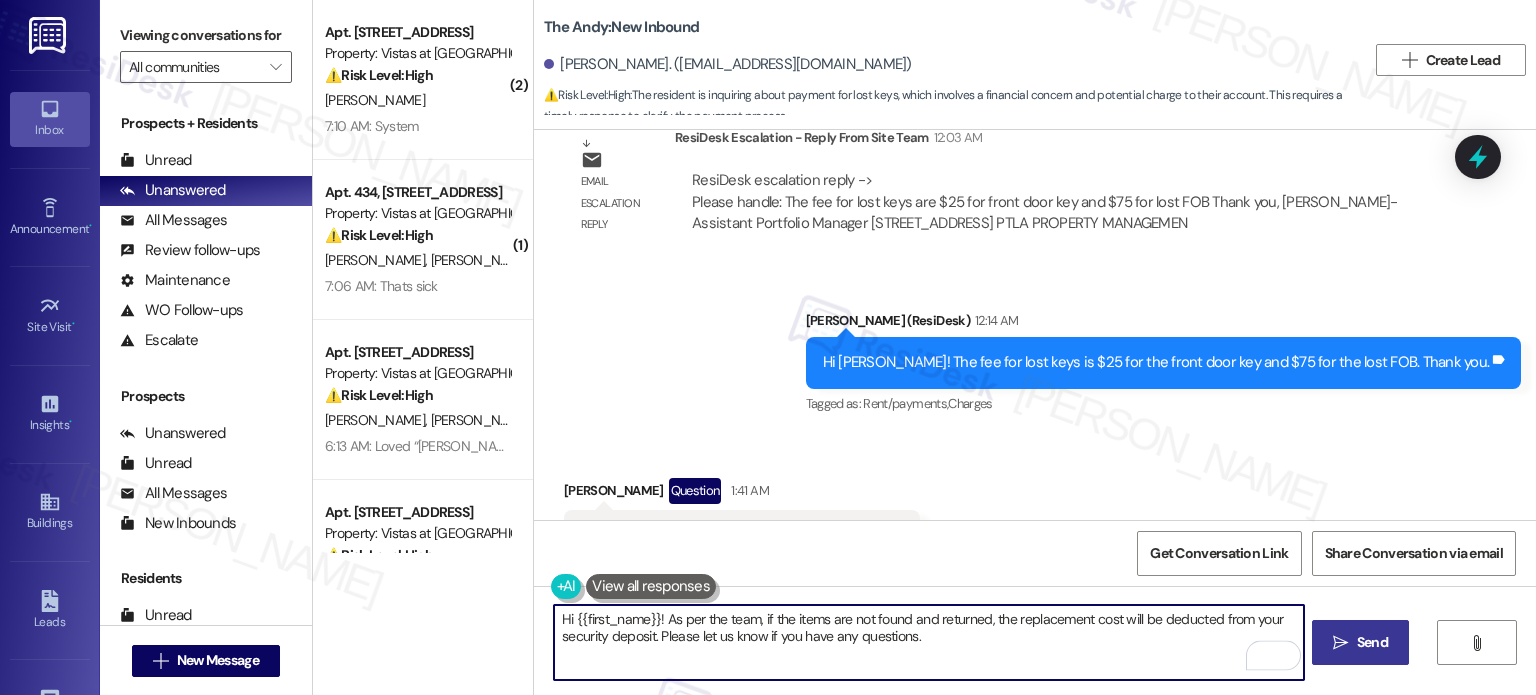 type on "Hi {{first_name}}! As per the team, if the items are not found and returned, the replacement cost will be deducted from your security deposit. Please let us know if you have any questions." 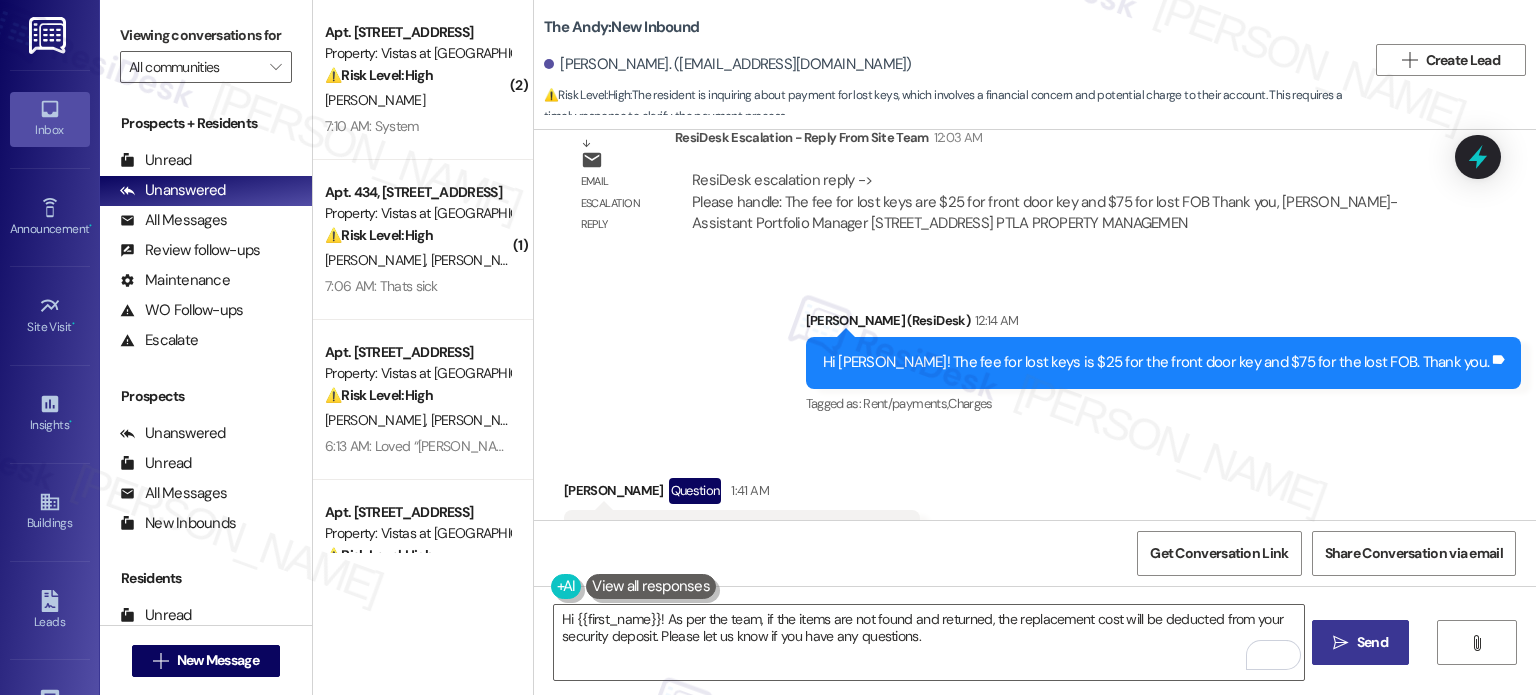 click on "" at bounding box center [1340, 643] 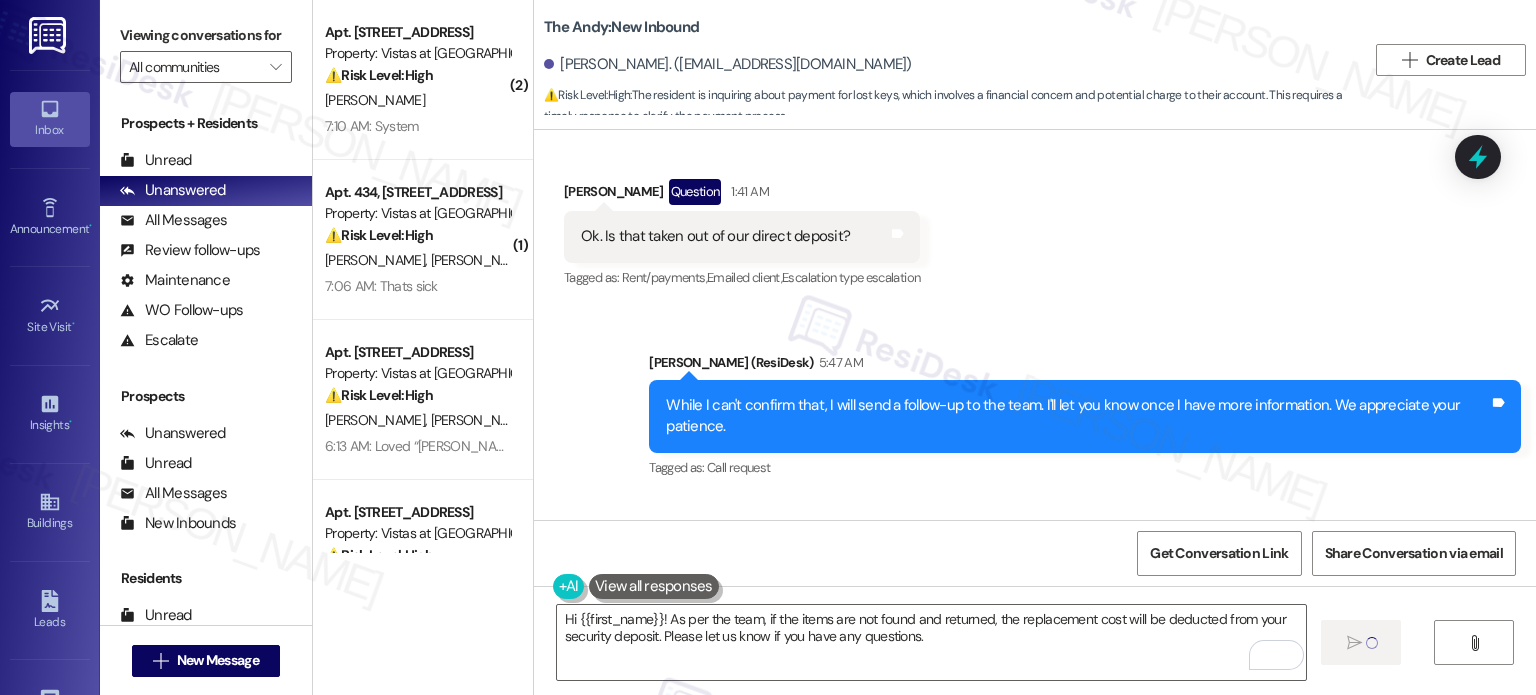 type 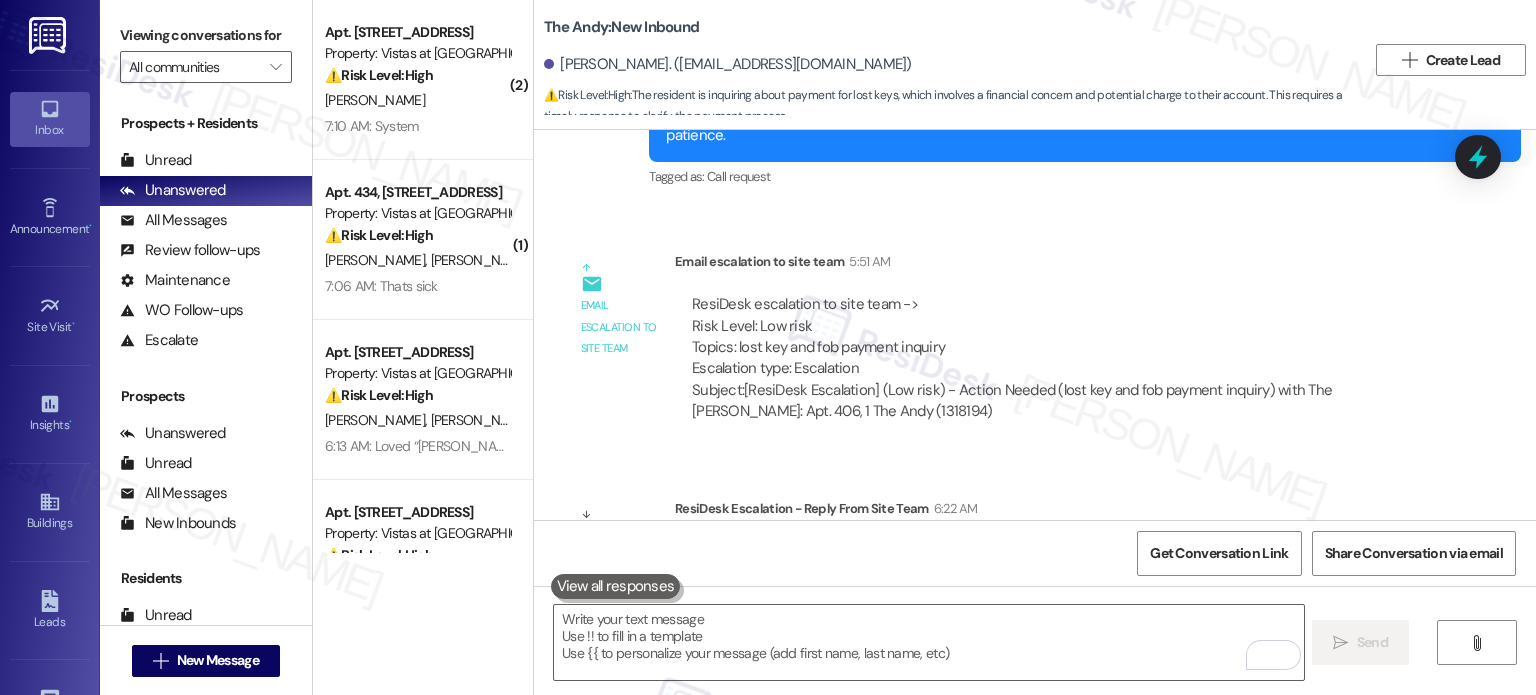 scroll, scrollTop: 4599, scrollLeft: 0, axis: vertical 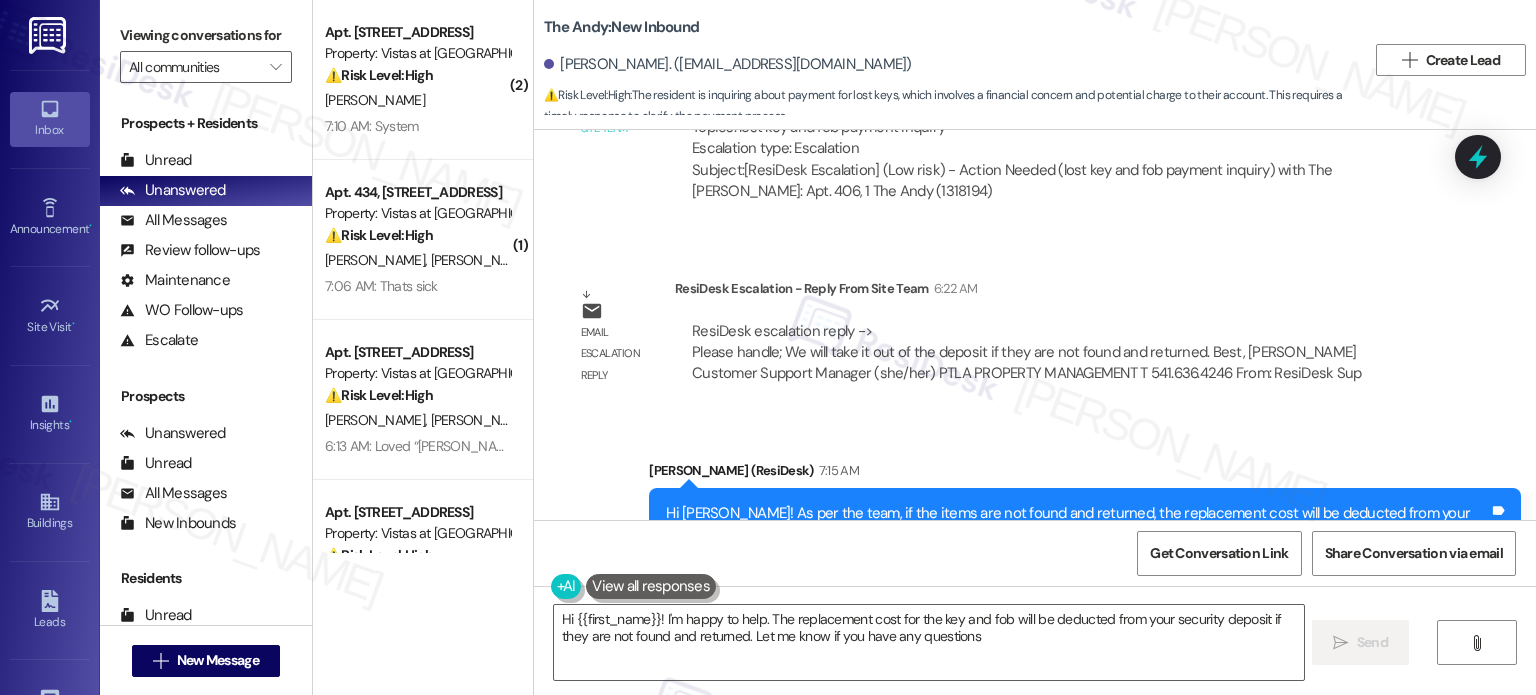 type on "Hi {{first_name}}! I'm happy to help. The replacement cost for the key and fob will be deducted from your security deposit if they are not found and returned. Let me know if you have any questions!" 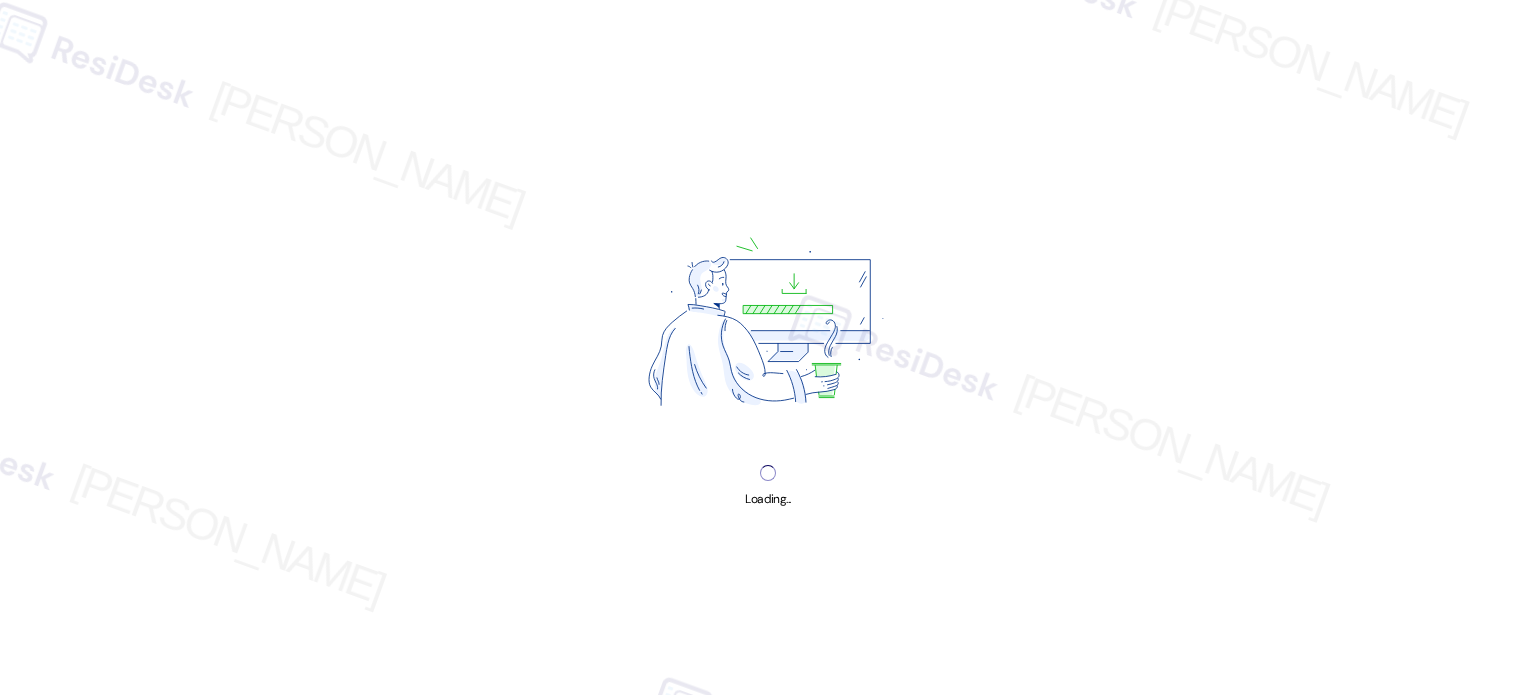 scroll, scrollTop: 0, scrollLeft: 0, axis: both 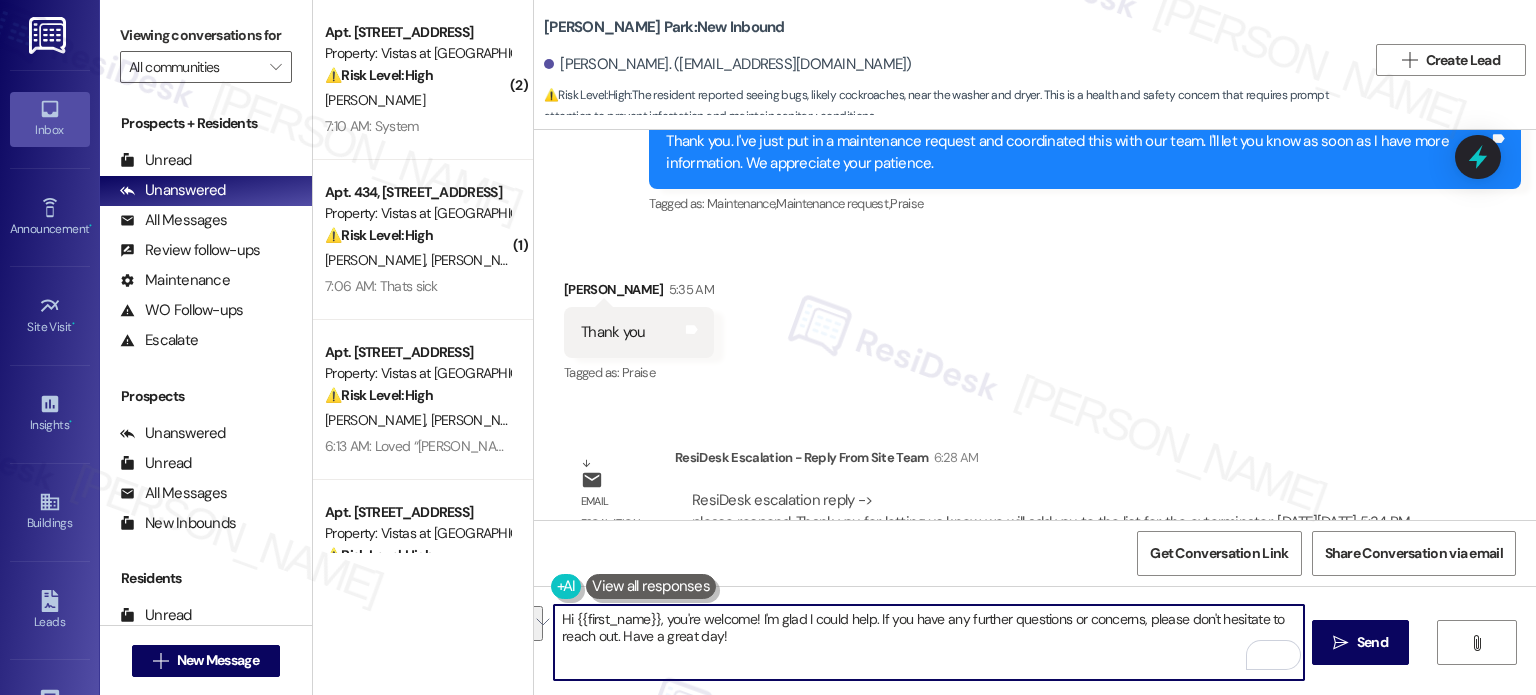 drag, startPoint x: 747, startPoint y: 648, endPoint x: 868, endPoint y: 616, distance: 125.1599 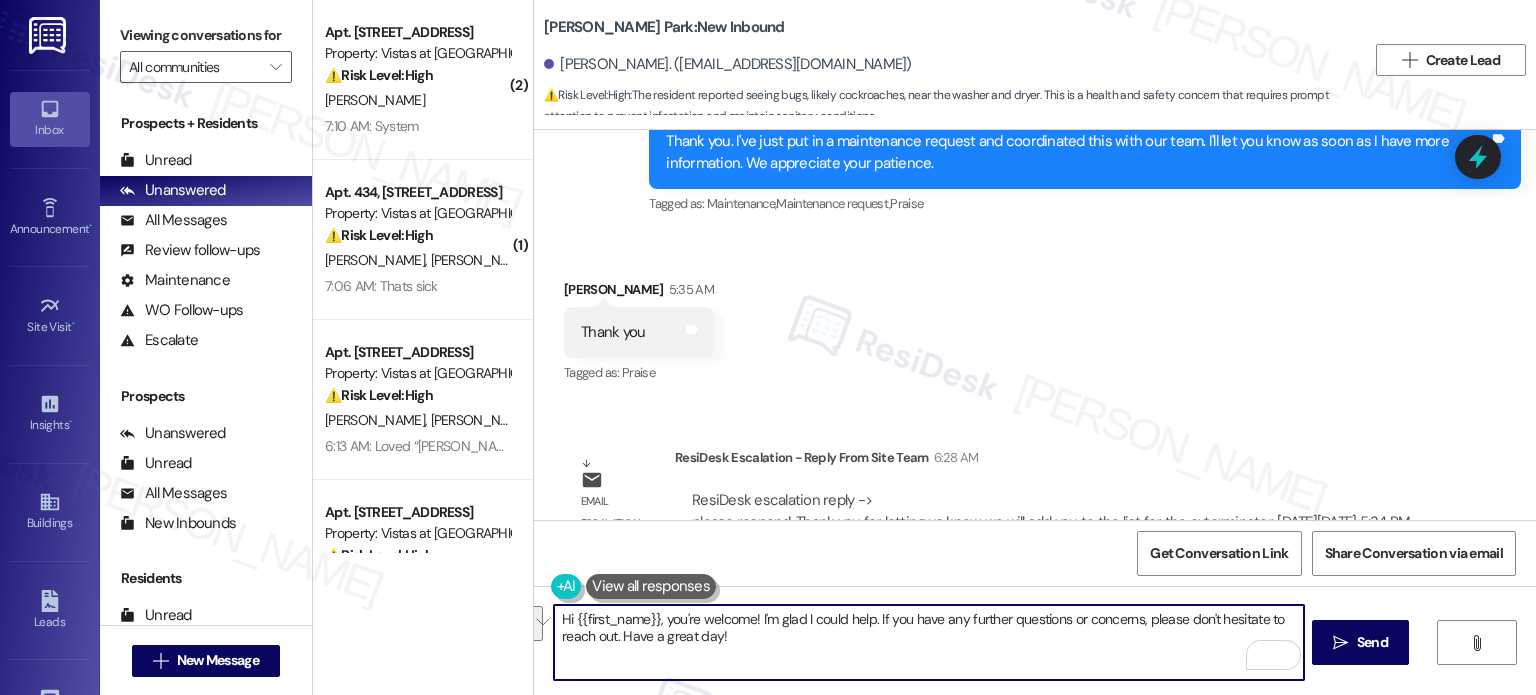 click on "Hi {{first_name}}, you're welcome! I'm glad I could help. If you have any further questions or concerns, please don't hesitate to reach out. Have a great day!" at bounding box center (928, 642) 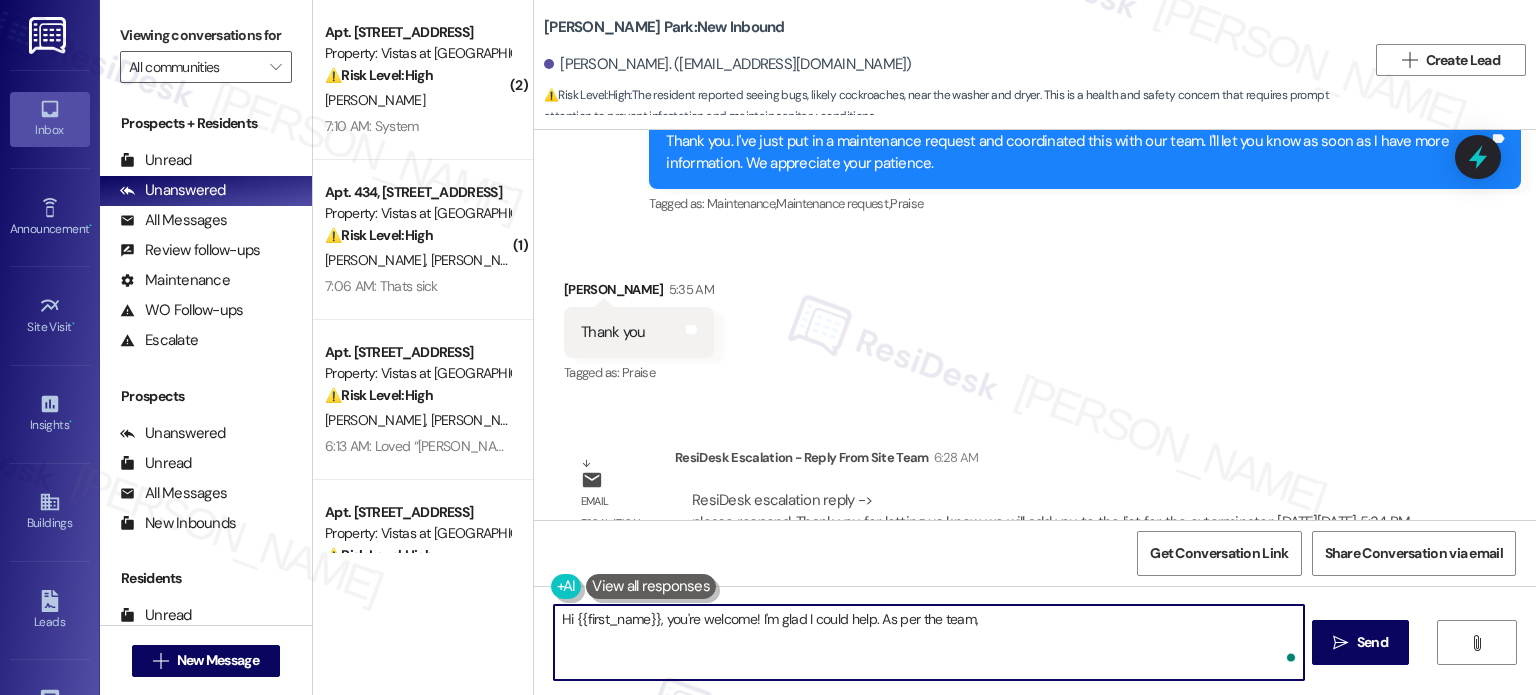paste on "Thank you for letting us know. we will add you to the list for the
exterminator." 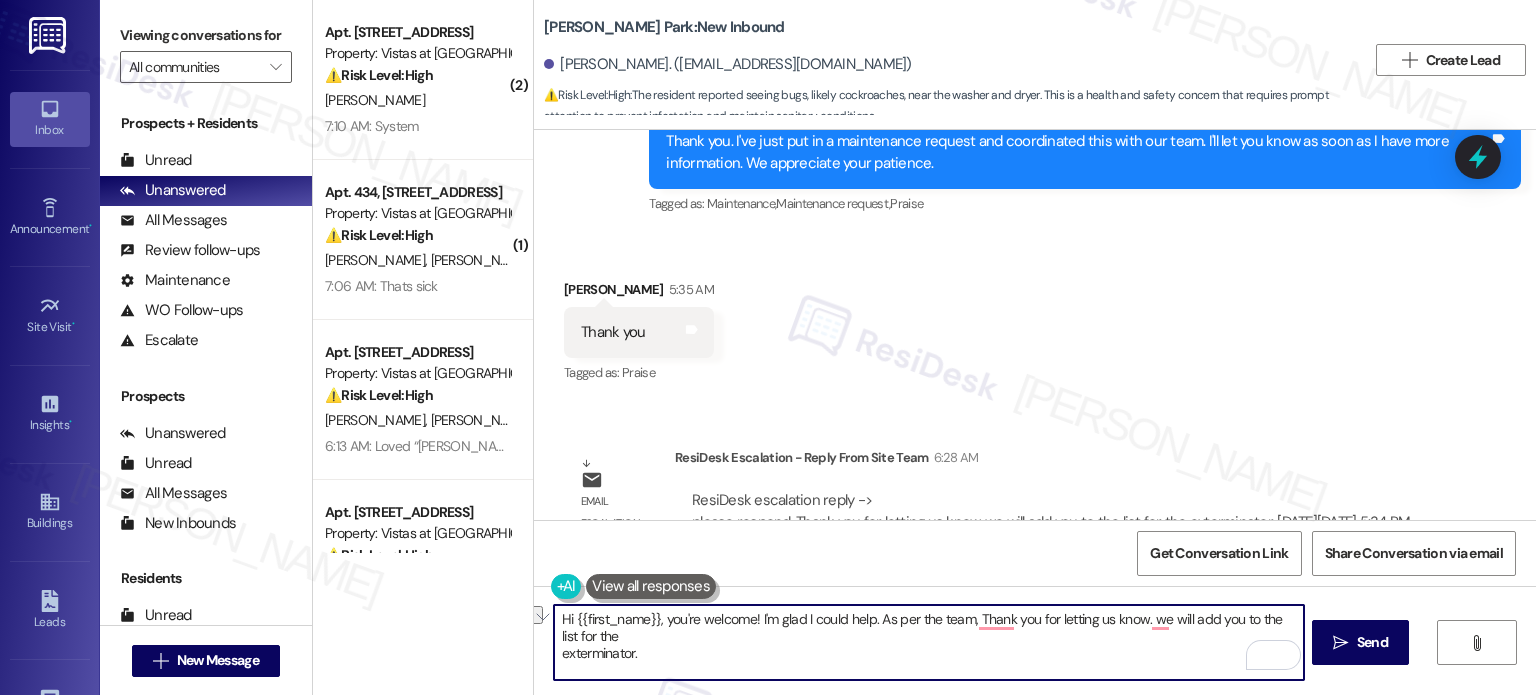 drag, startPoint x: 1141, startPoint y: 619, endPoint x: 868, endPoint y: 621, distance: 273.00732 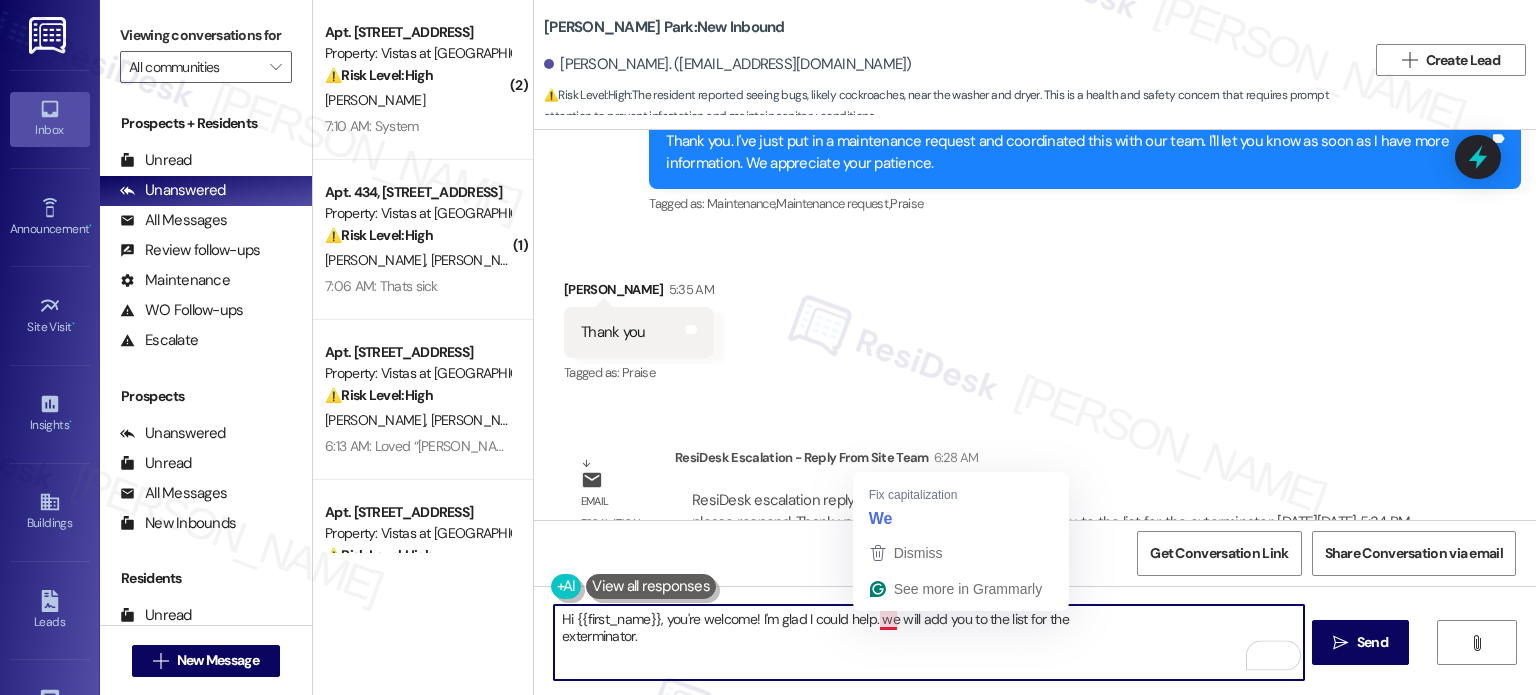 click on "Hi {{first_name}}, you're welcome! I'm glad I could help. we will add you to the list for the
exterminator." at bounding box center (928, 642) 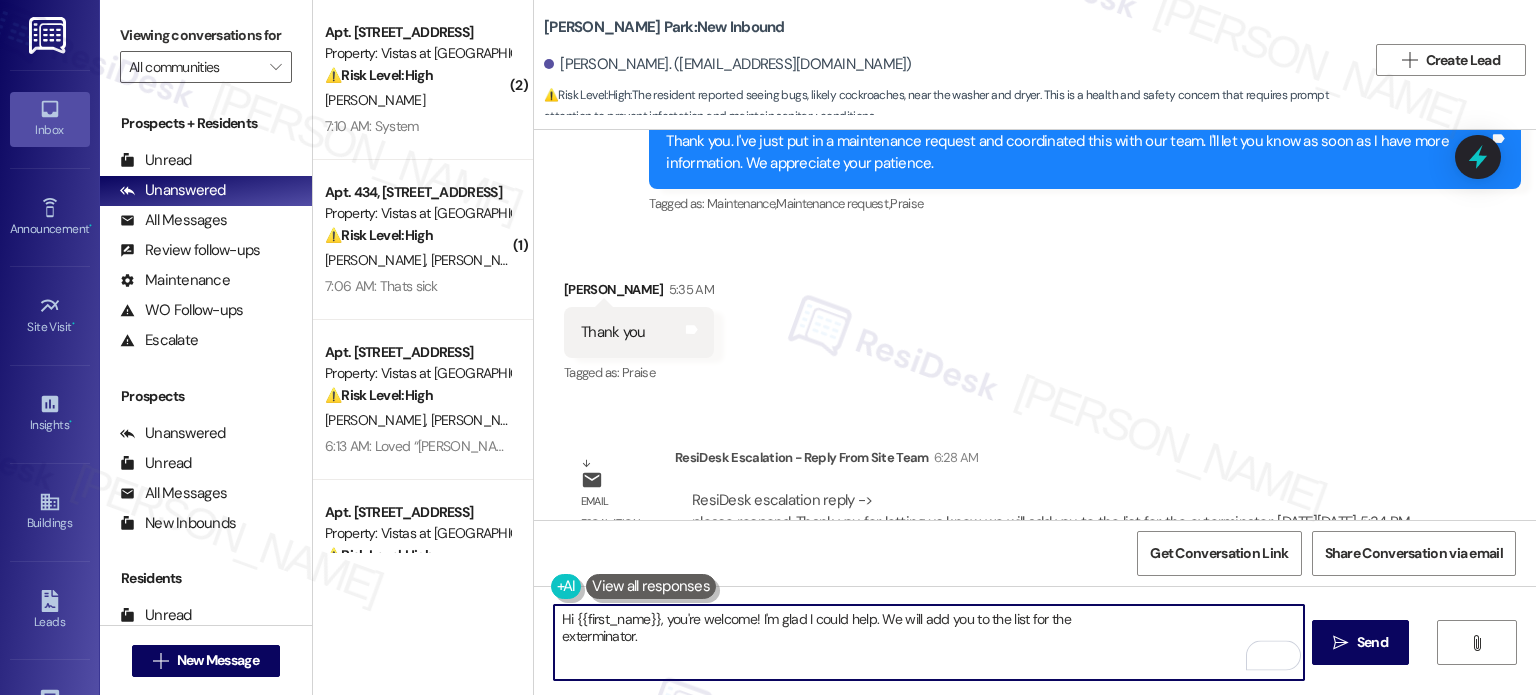 click on "Hi {{first_name}}, you're welcome! I'm glad I could help. We will add you to the list for the
exterminator." at bounding box center [928, 642] 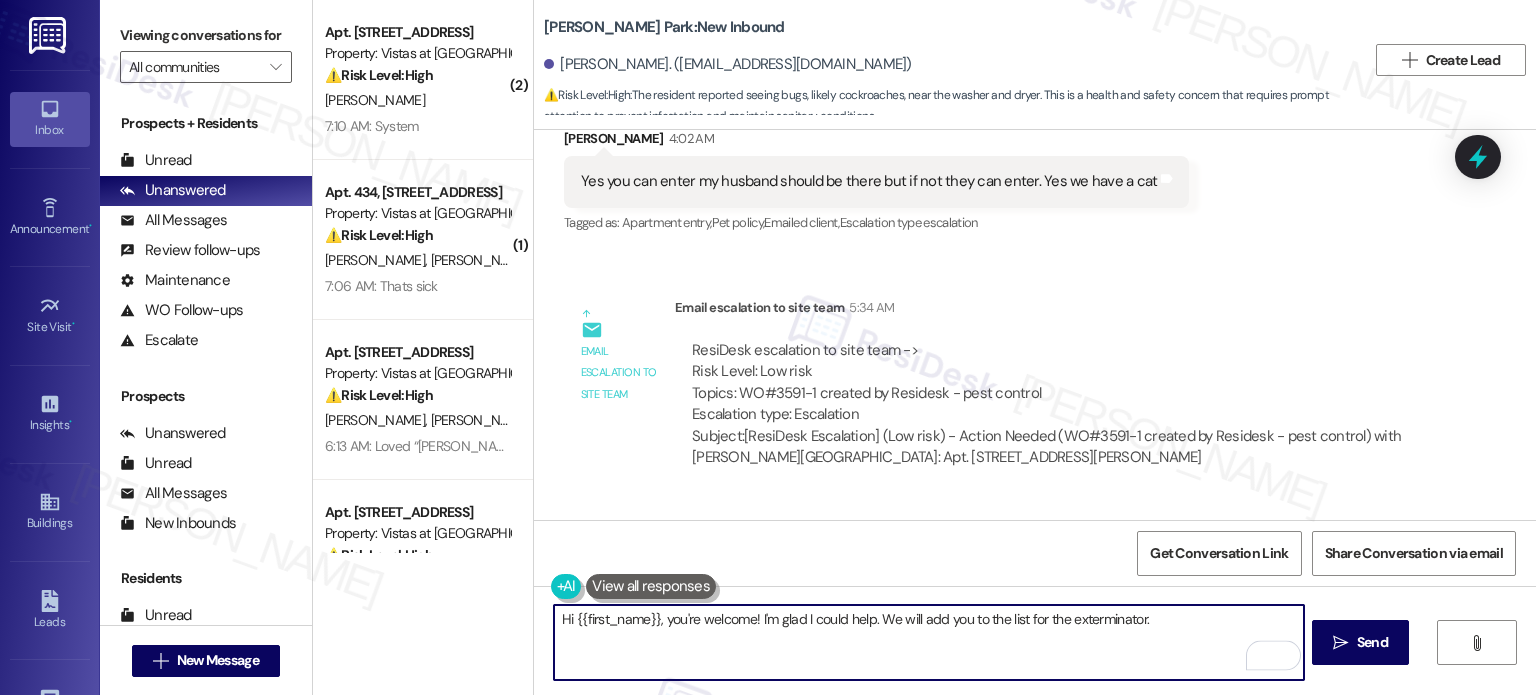 scroll, scrollTop: 10871, scrollLeft: 0, axis: vertical 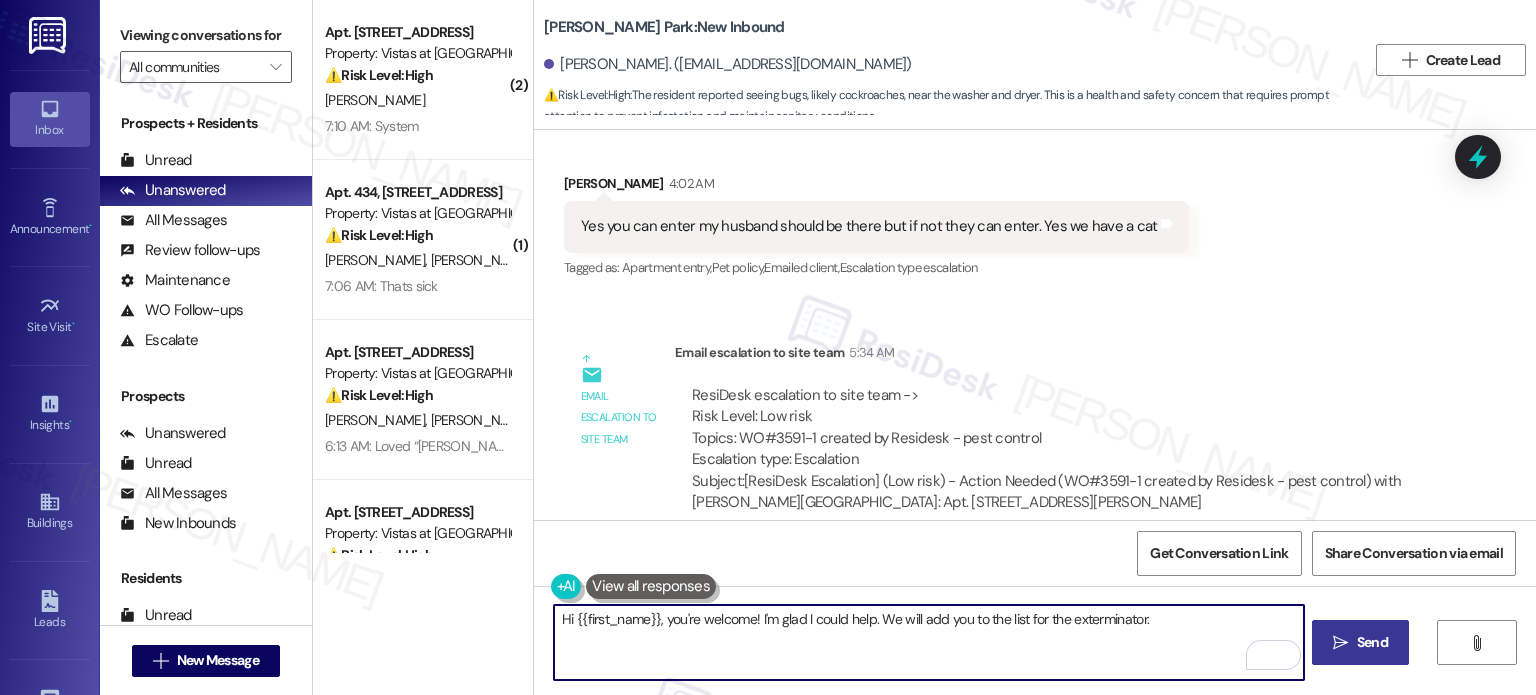 type on "Hi {{first_name}}, you're welcome! I'm glad I could help. We will add you to the list for the exterminator." 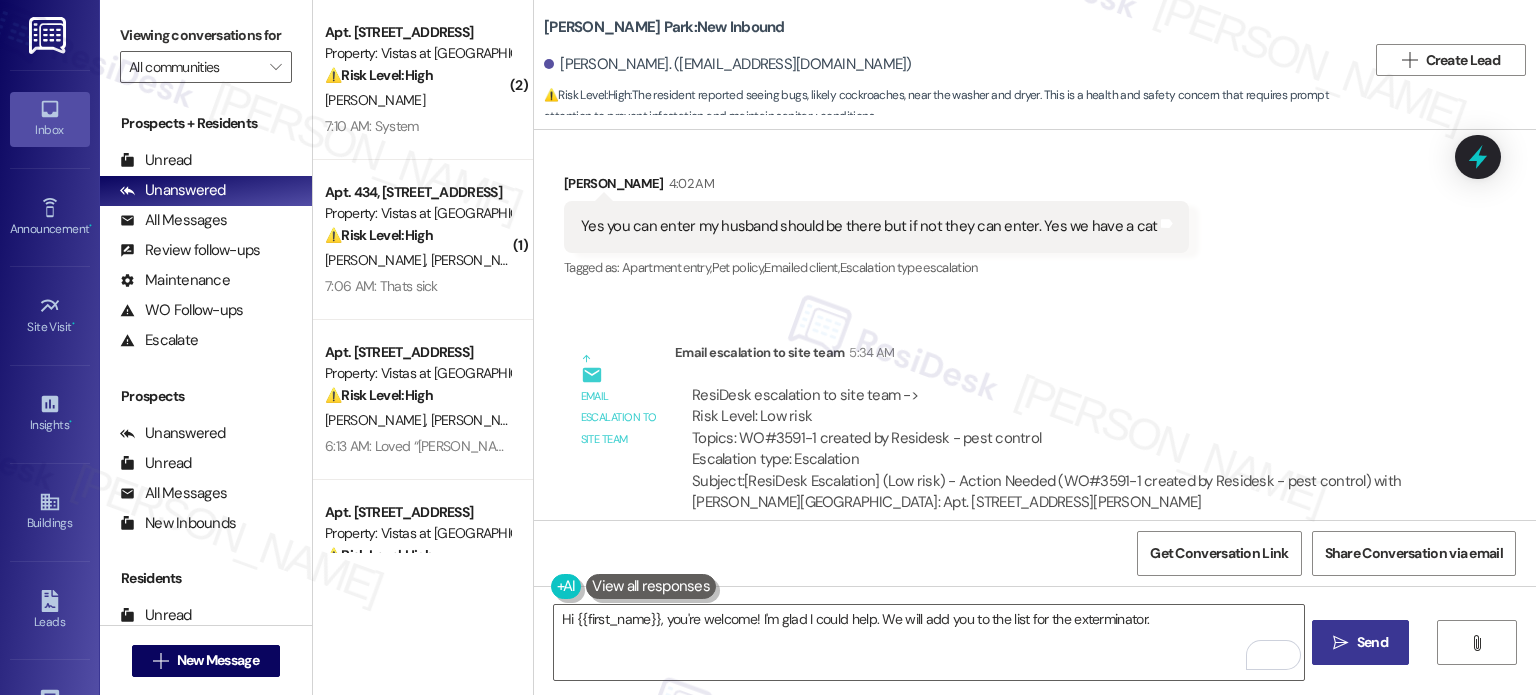 click on "Send" at bounding box center [1372, 642] 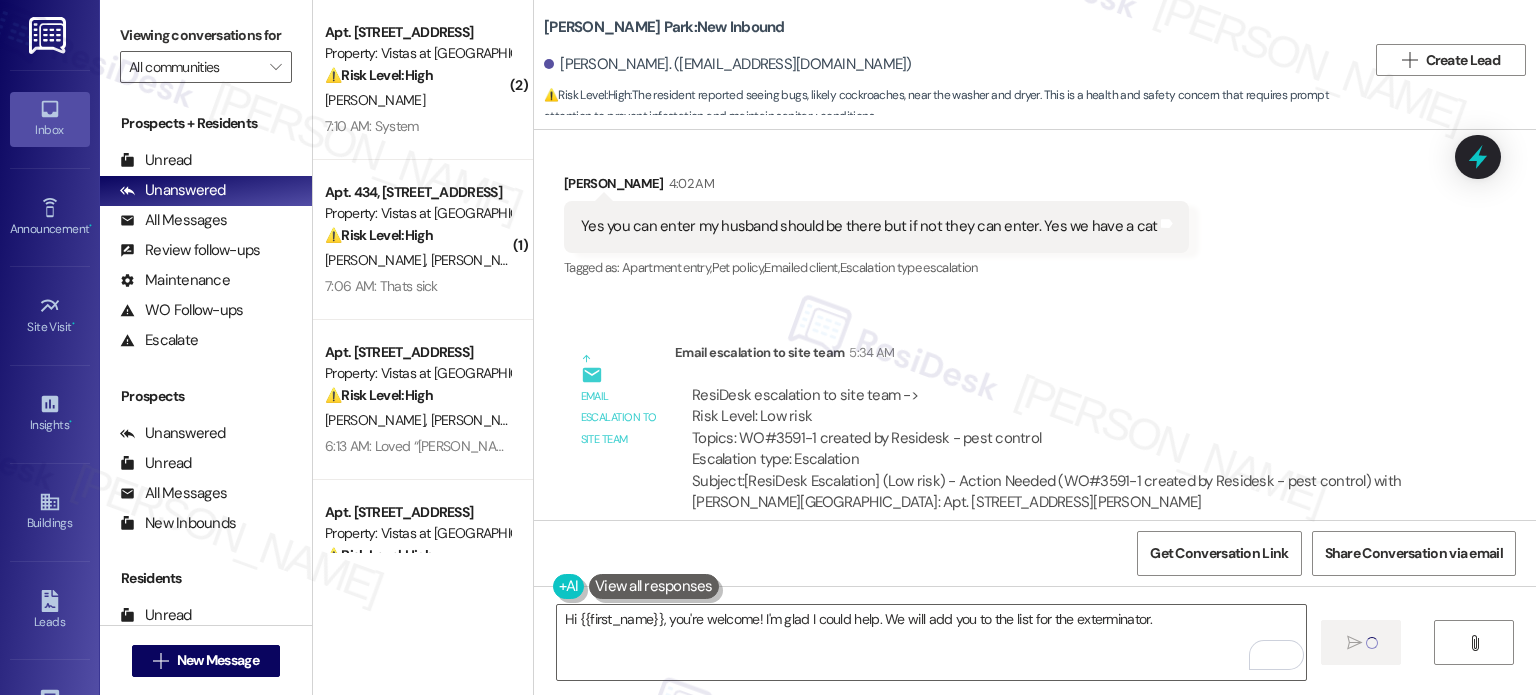 type 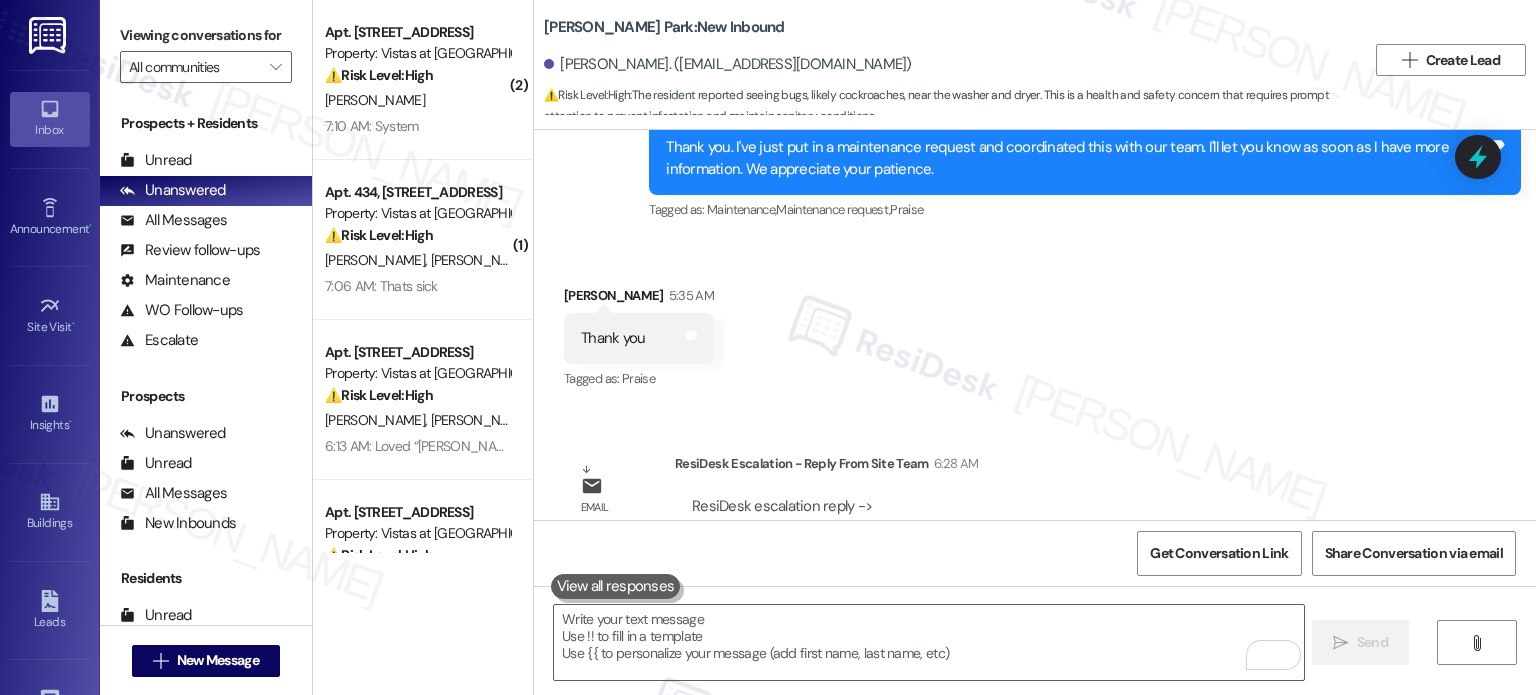 scroll, scrollTop: 11371, scrollLeft: 0, axis: vertical 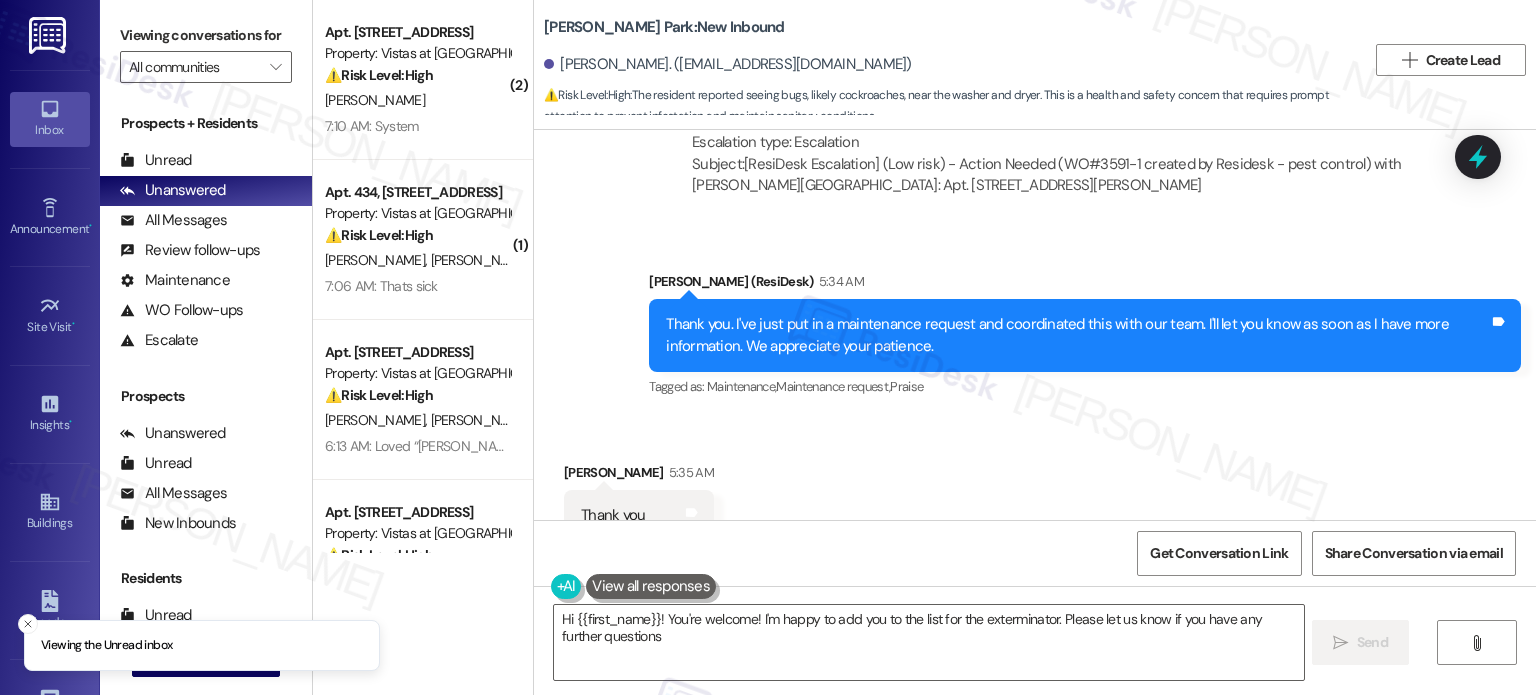 type on "Hi {{first_name}}! You're welcome! I'm happy to add you to the list for the exterminator. Please let us know if you have any further questions!" 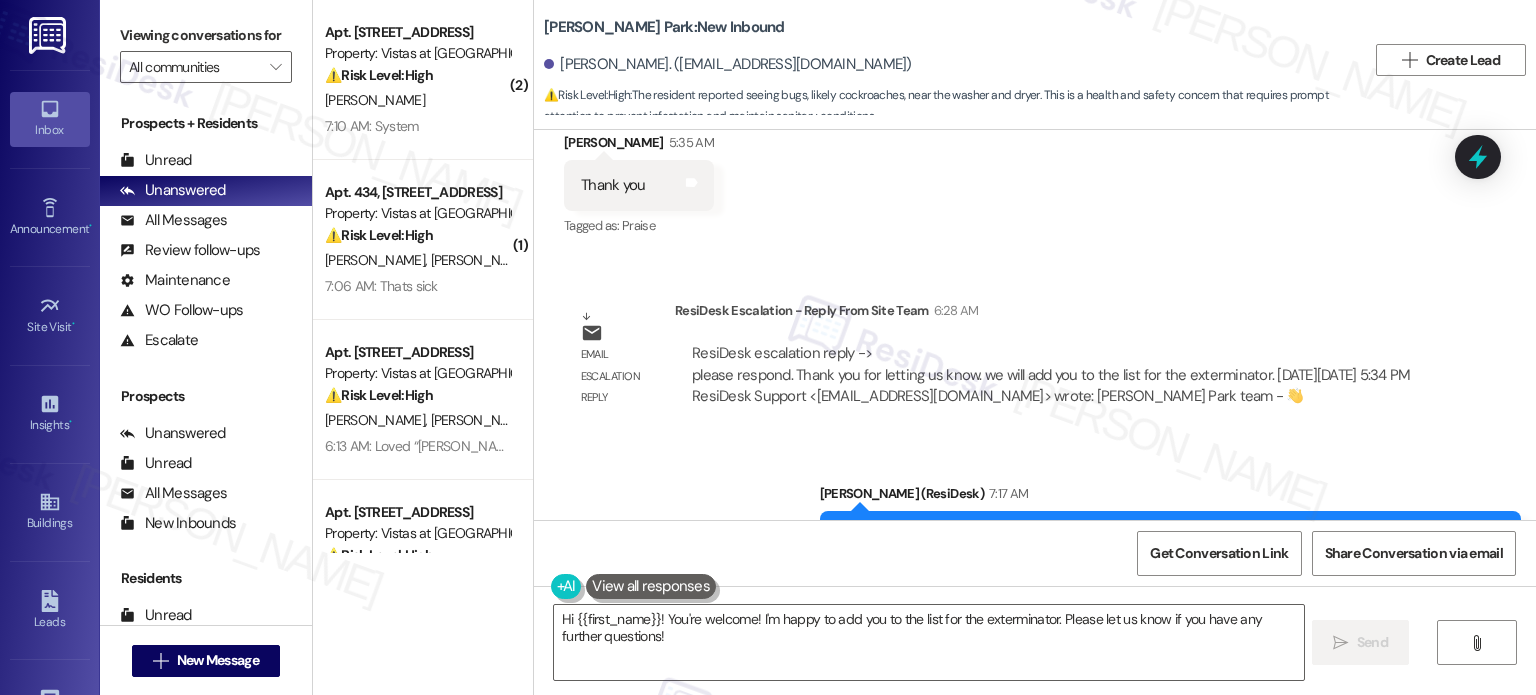 scroll, scrollTop: 11540, scrollLeft: 0, axis: vertical 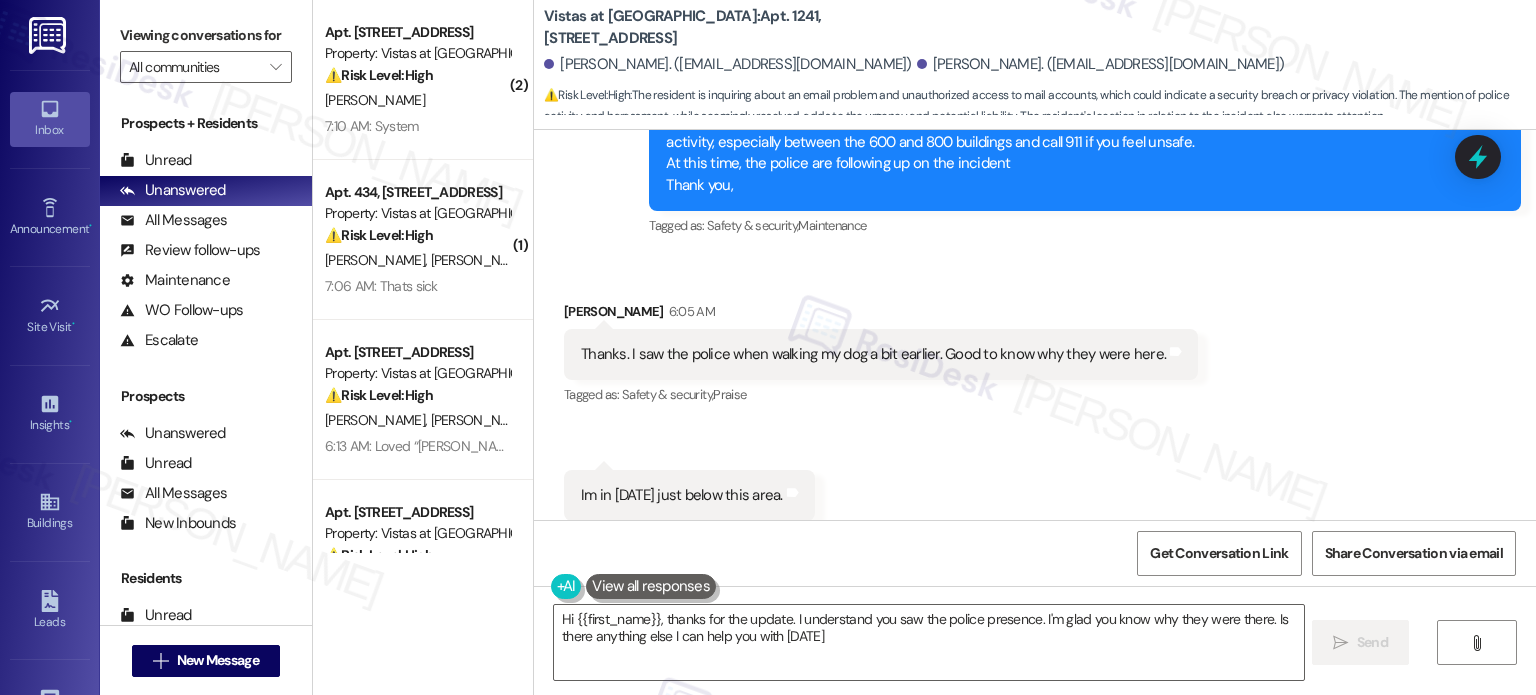 type on "Hi {{first_name}}, thanks for the update. I understand you saw the police presence. I'm glad you know why they were there. Is there anything else I can help you with [DATE]?" 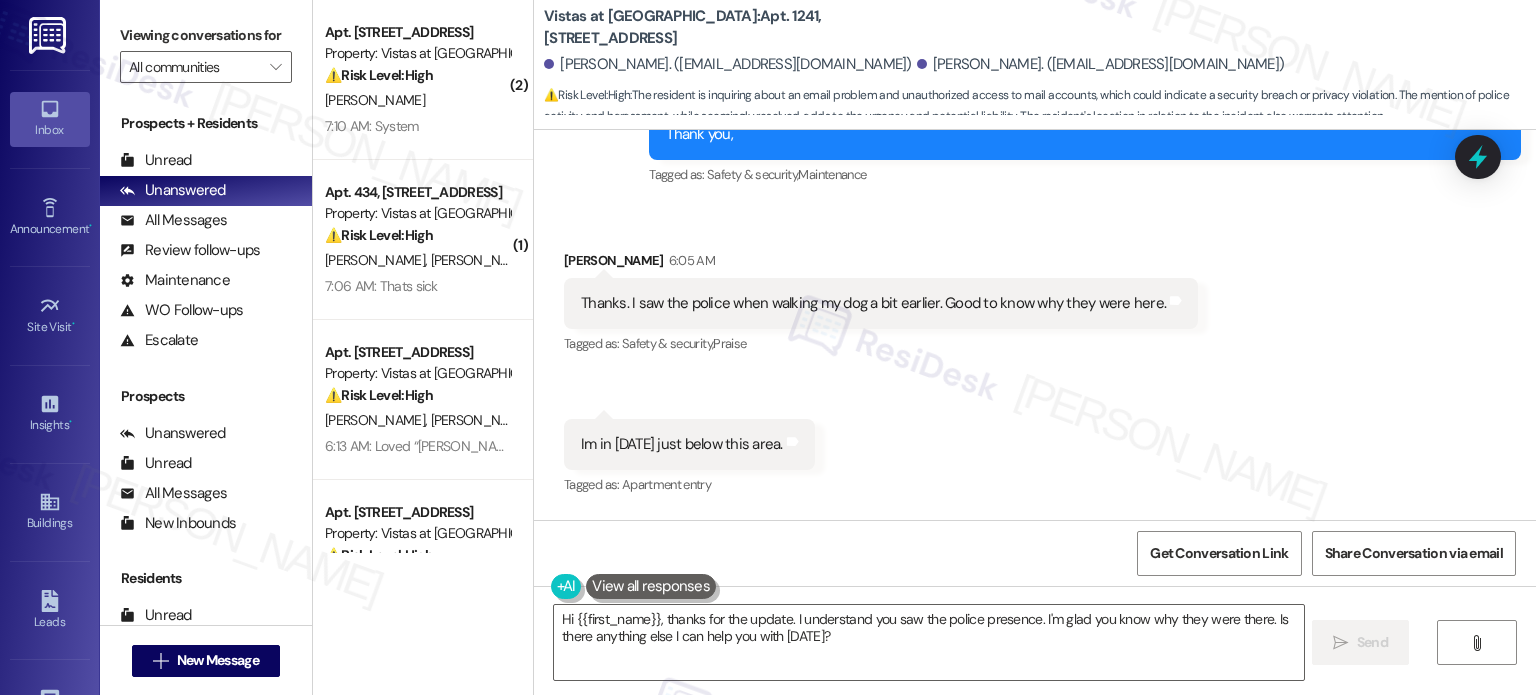 scroll, scrollTop: 3512, scrollLeft: 0, axis: vertical 